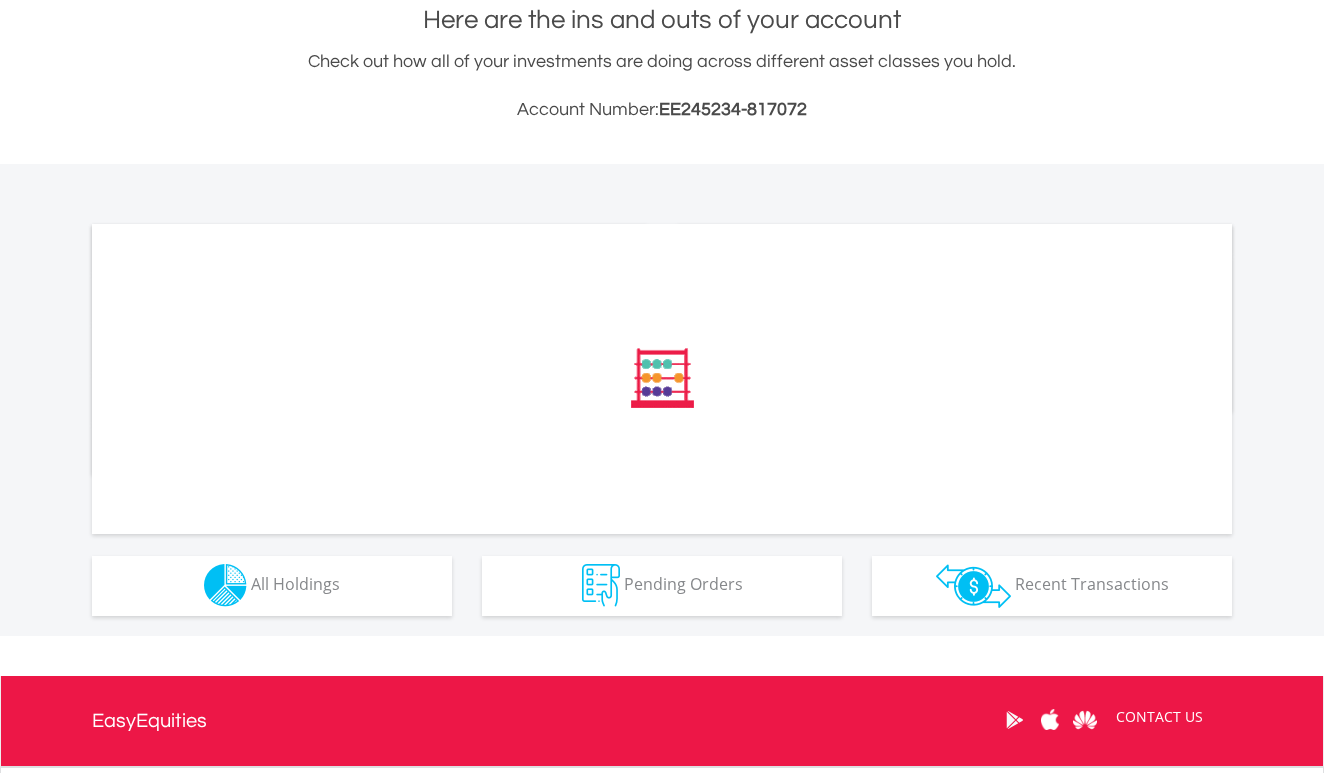 scroll, scrollTop: 456, scrollLeft: 0, axis: vertical 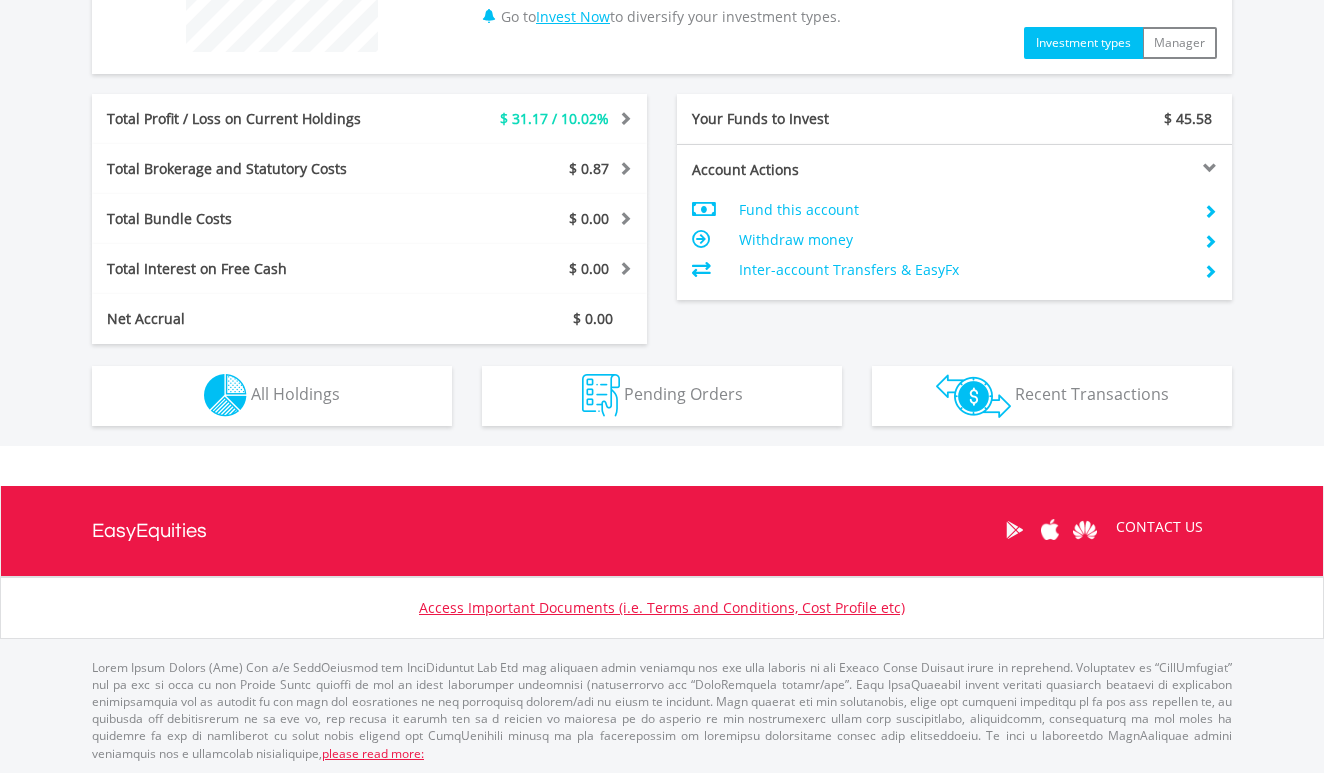 click on "All Holdings" at bounding box center [295, 394] 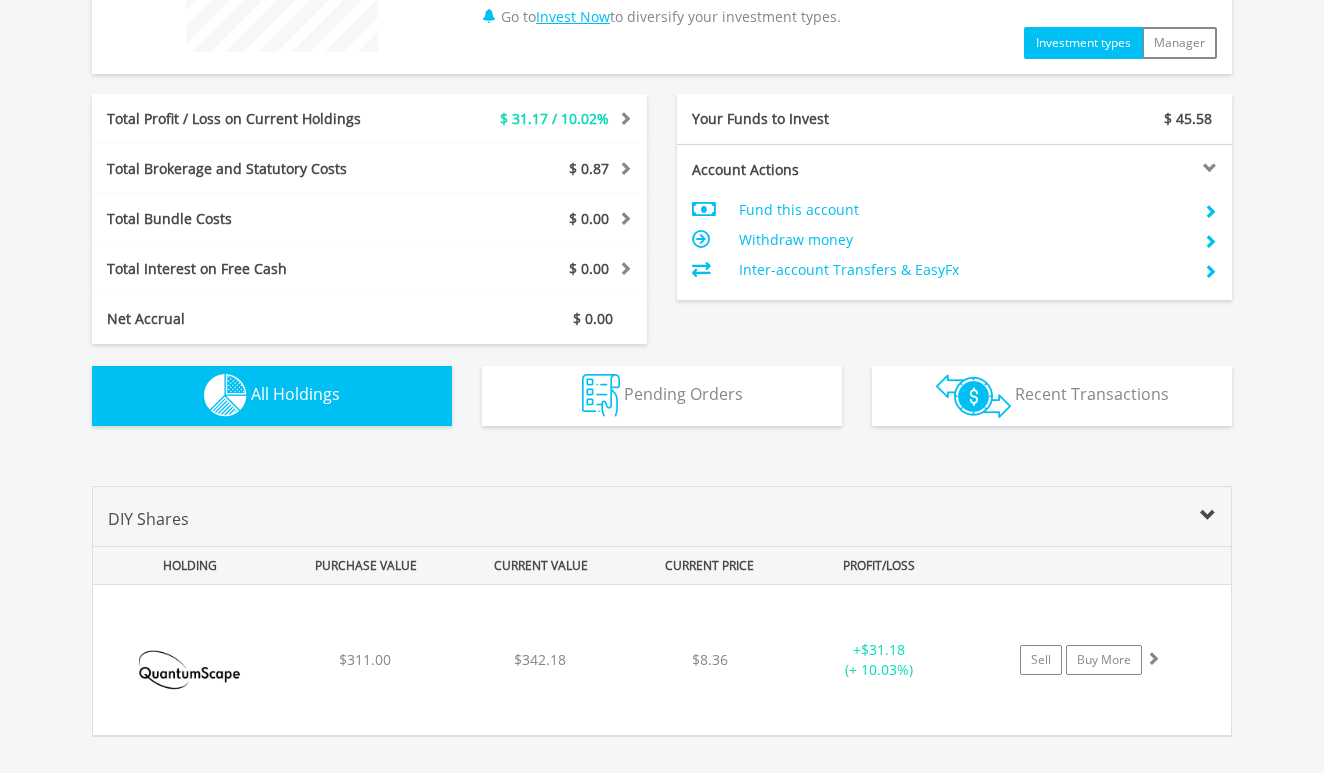 scroll, scrollTop: 1200, scrollLeft: 0, axis: vertical 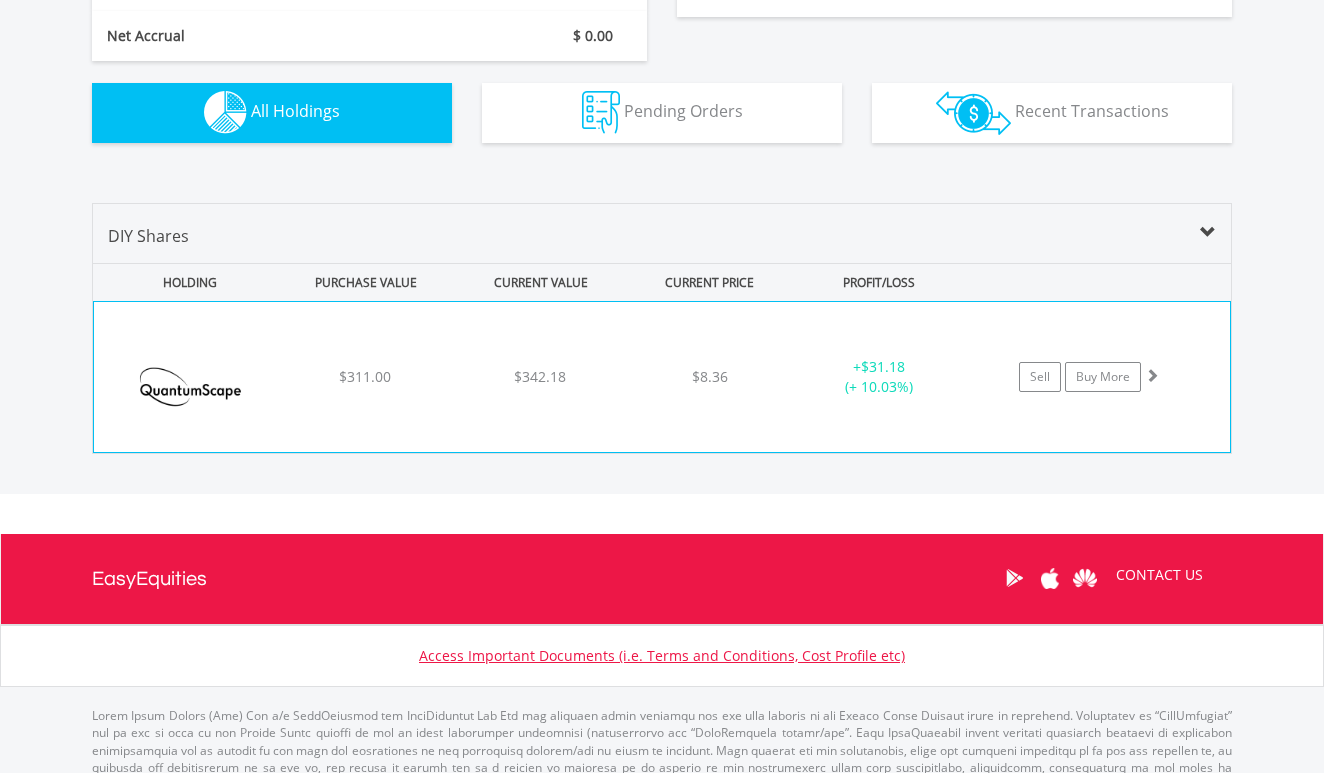 click on "$8.36" at bounding box center (709, 377) 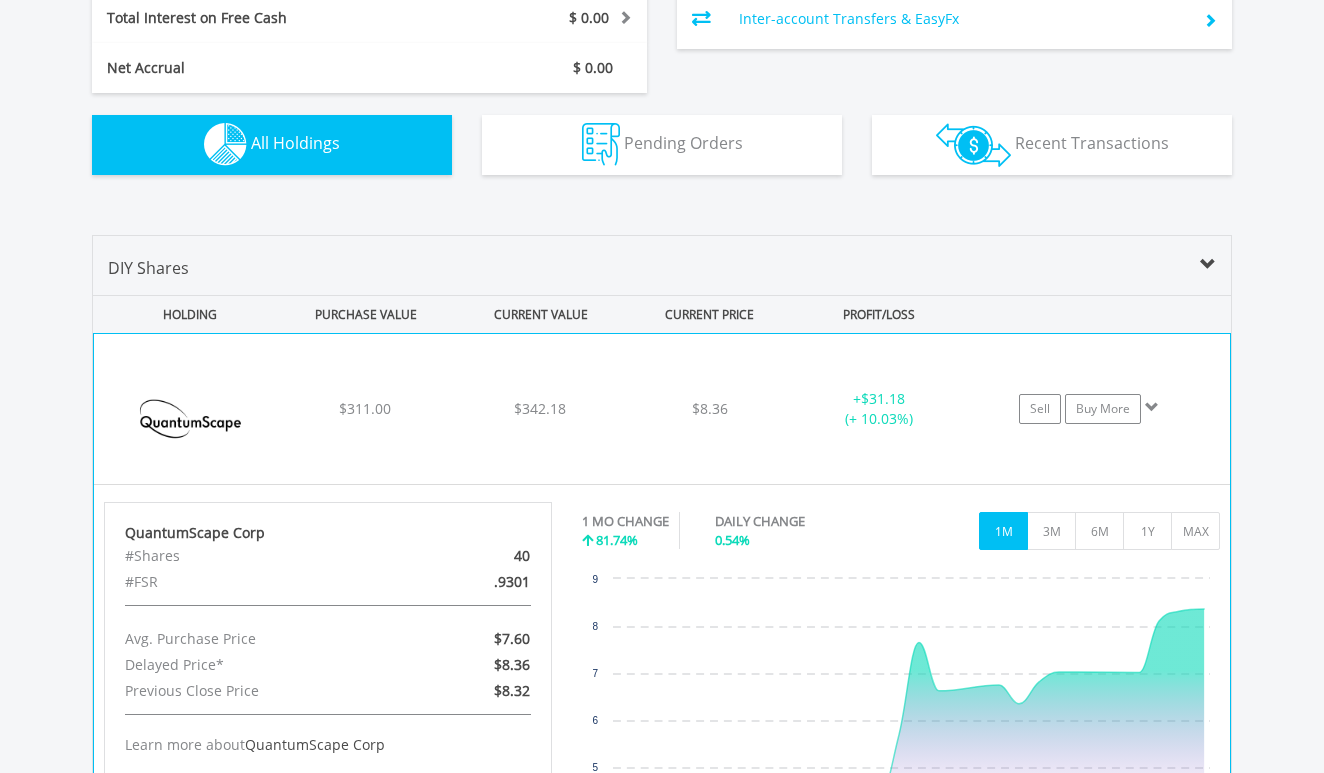 scroll, scrollTop: 1165, scrollLeft: 0, axis: vertical 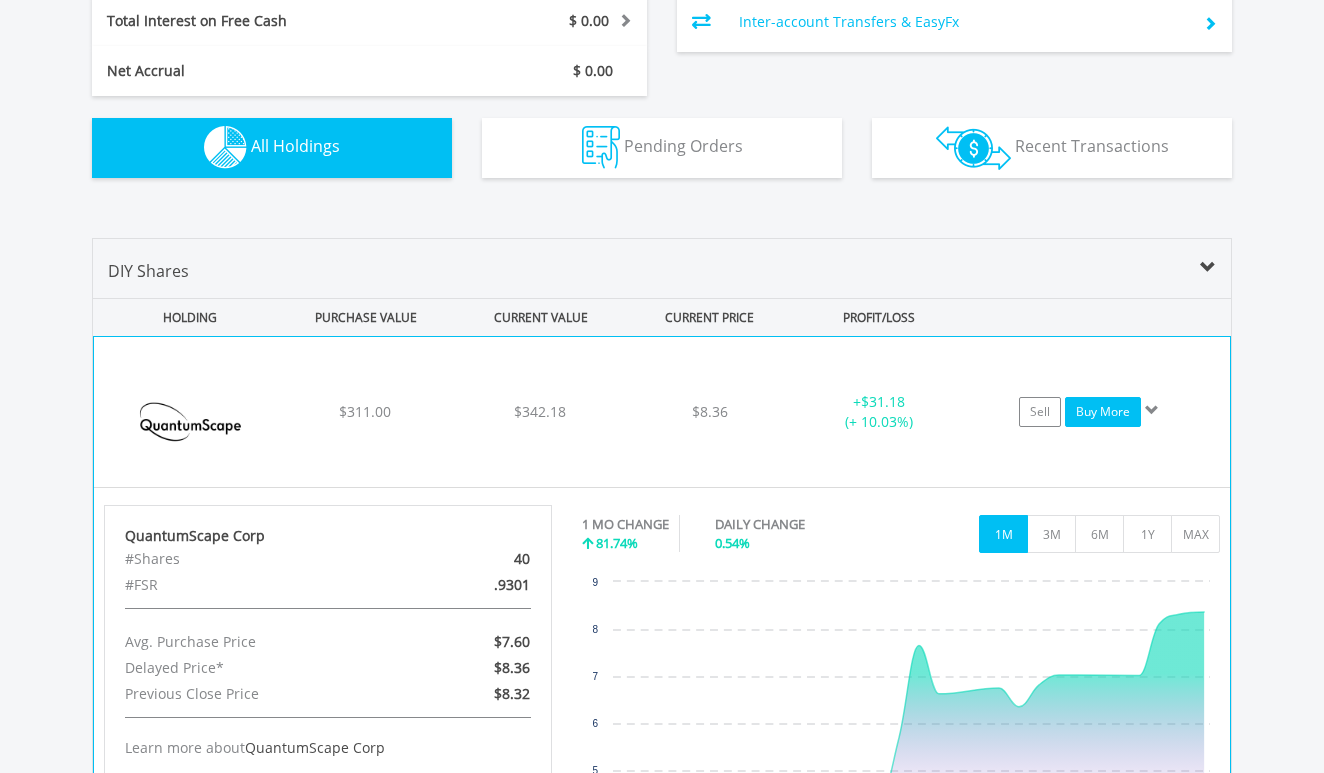 click on "Buy More" at bounding box center [1103, 412] 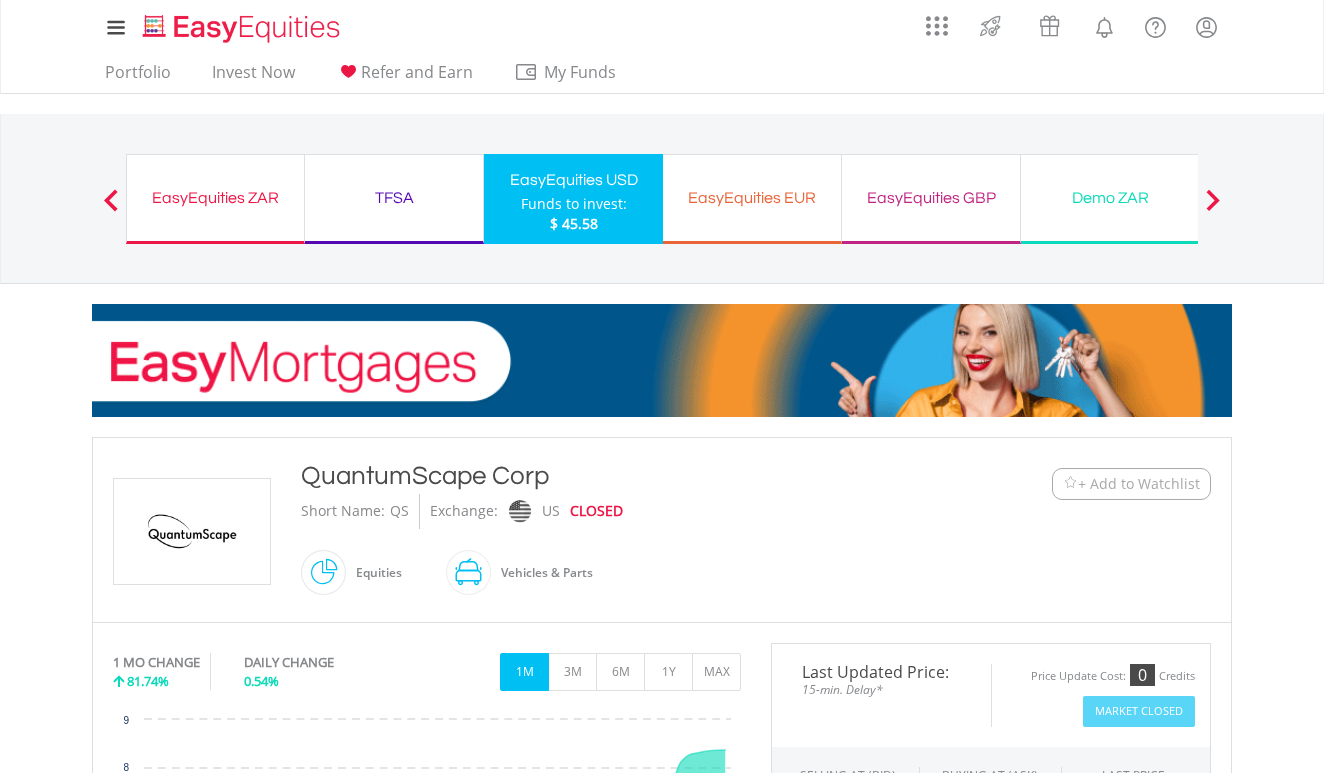 scroll, scrollTop: 0, scrollLeft: 0, axis: both 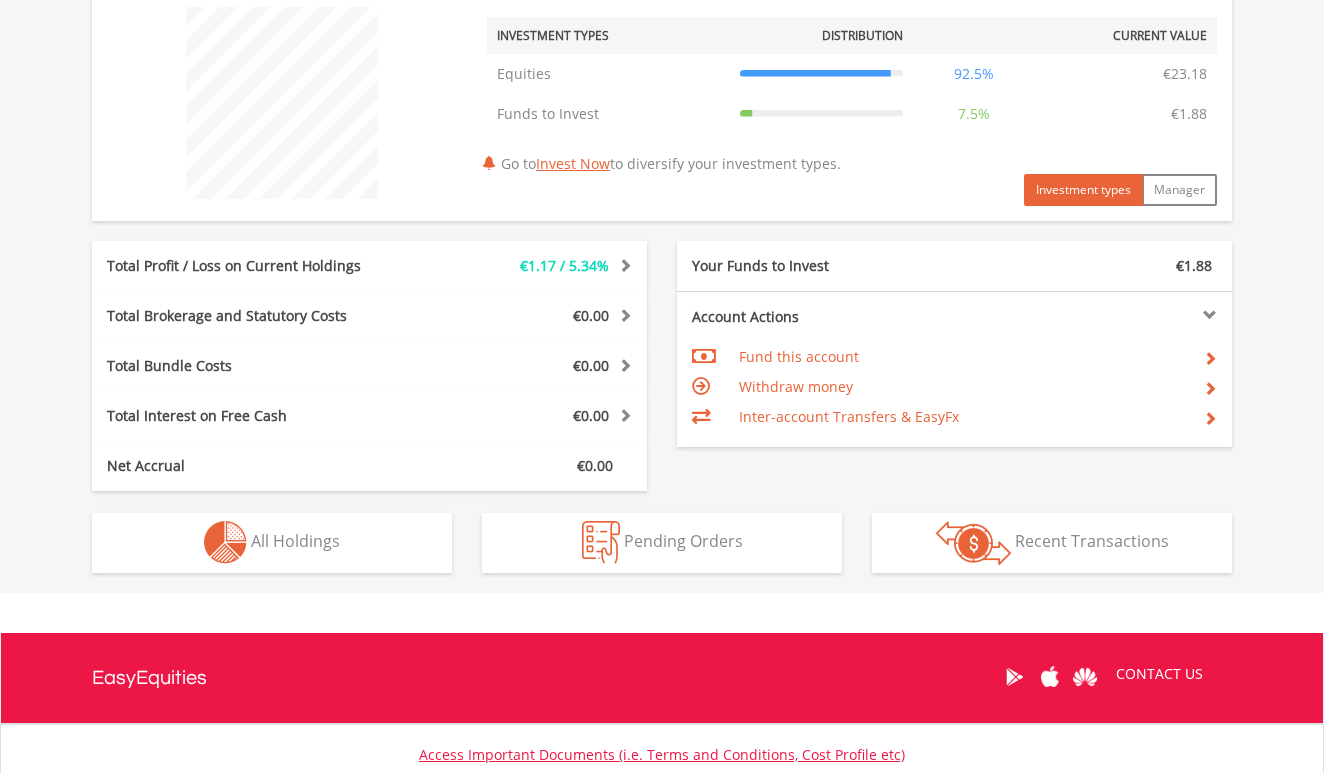 click on "Holdings
All Holdings" at bounding box center (272, 543) 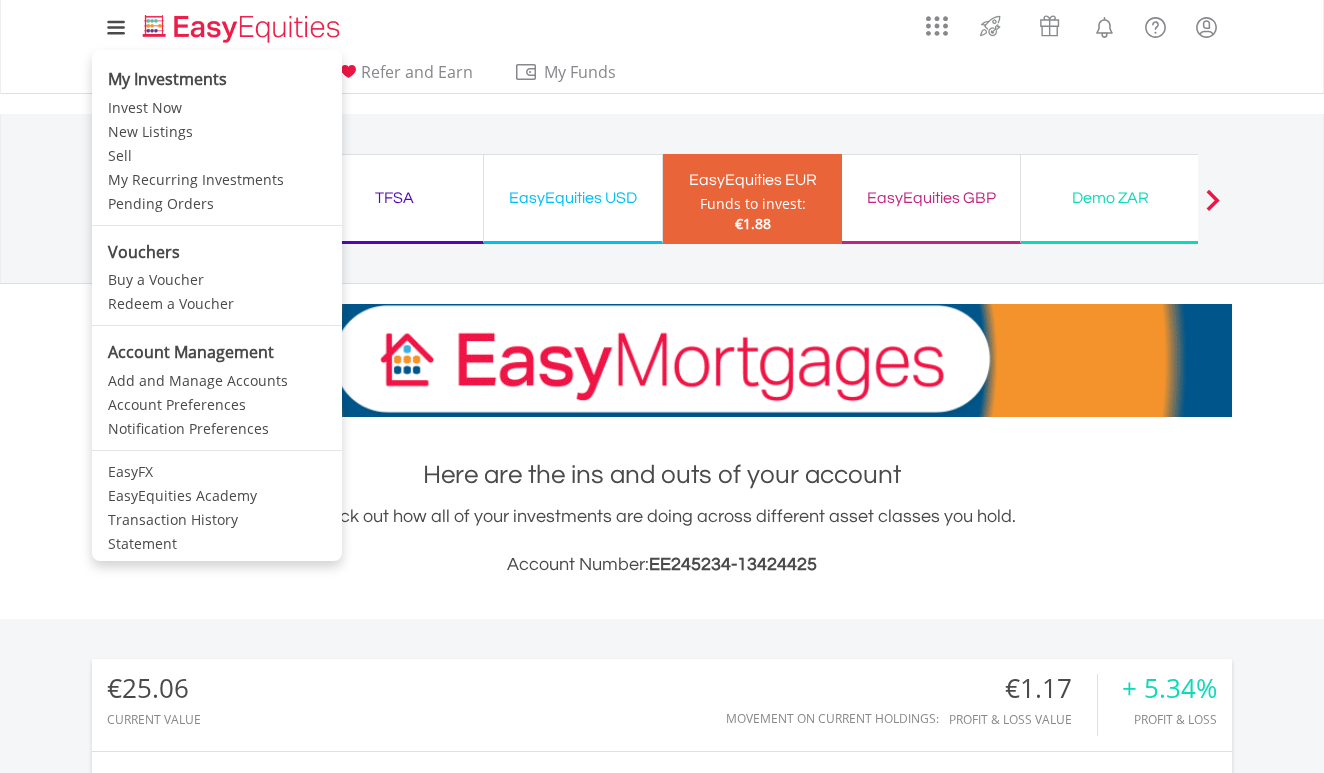 scroll, scrollTop: 0, scrollLeft: 0, axis: both 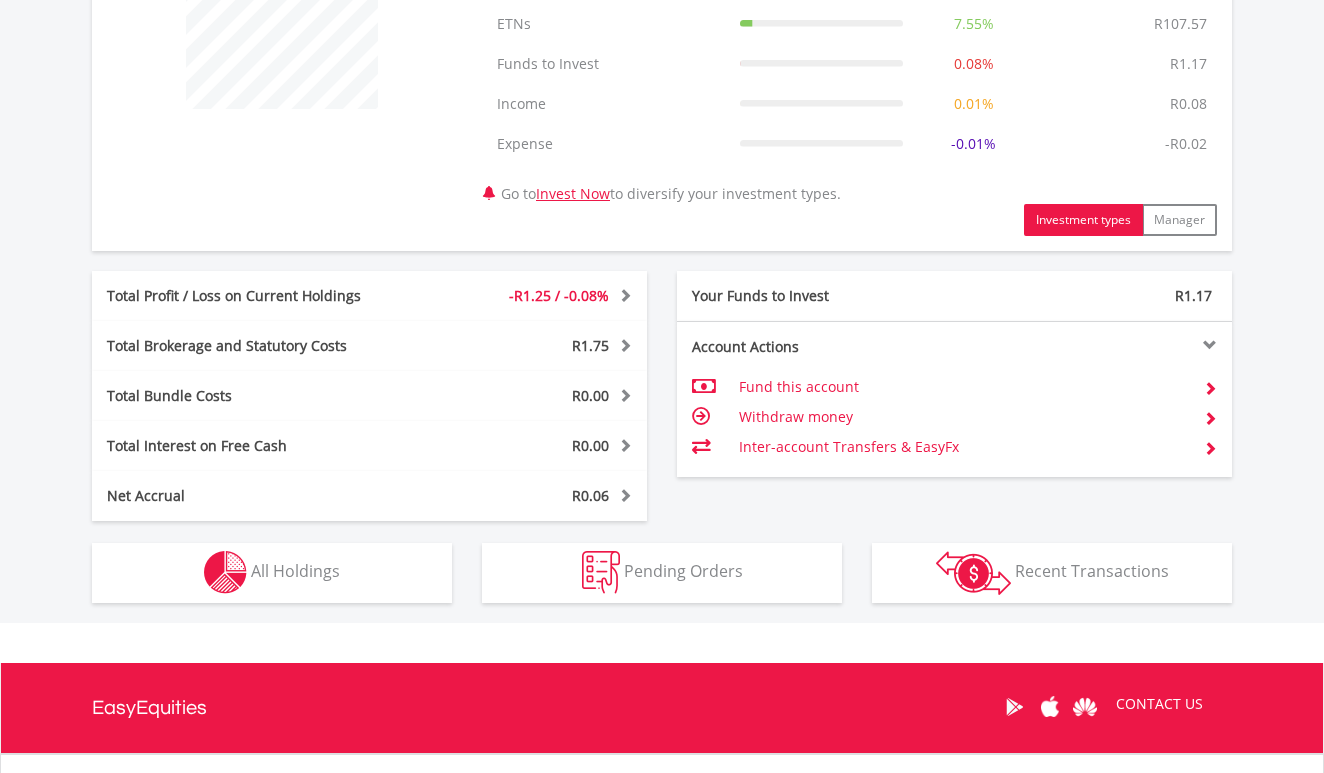 click at bounding box center (225, 572) 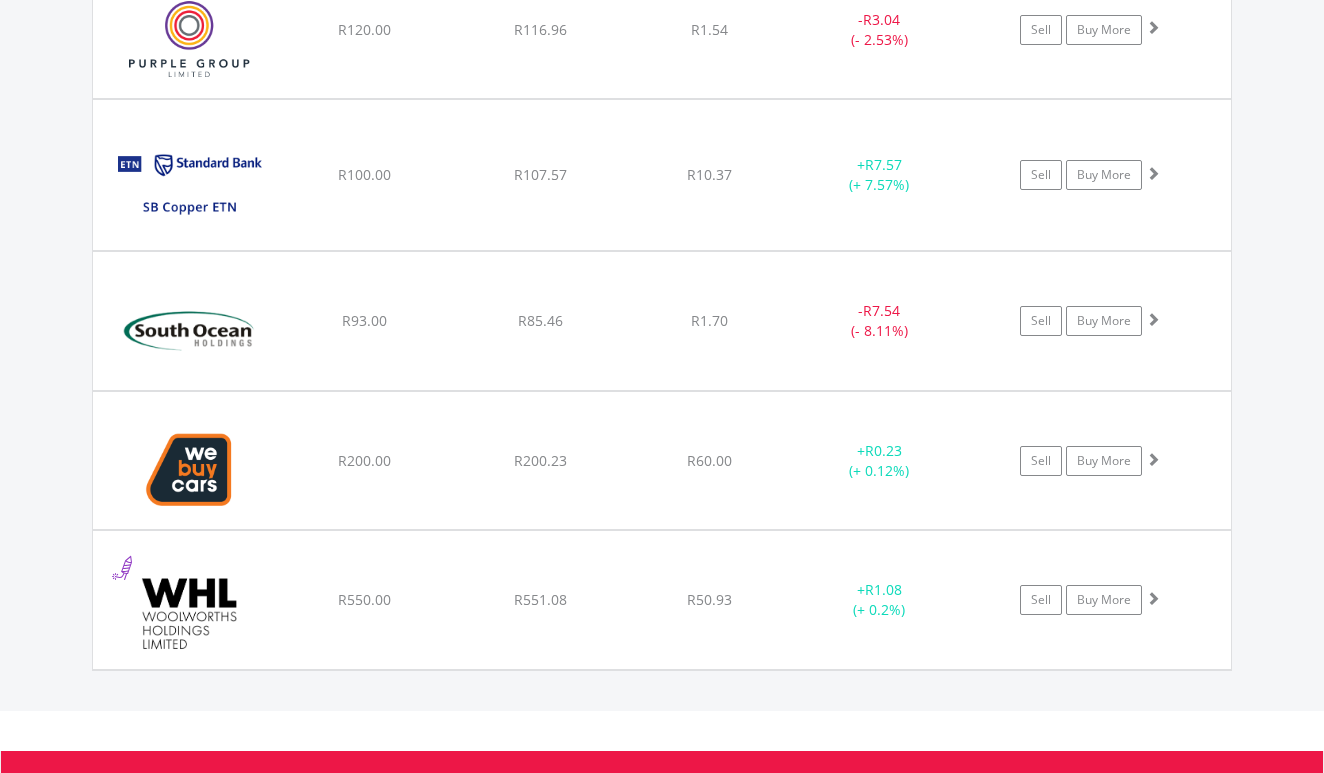 scroll, scrollTop: 1942, scrollLeft: 0, axis: vertical 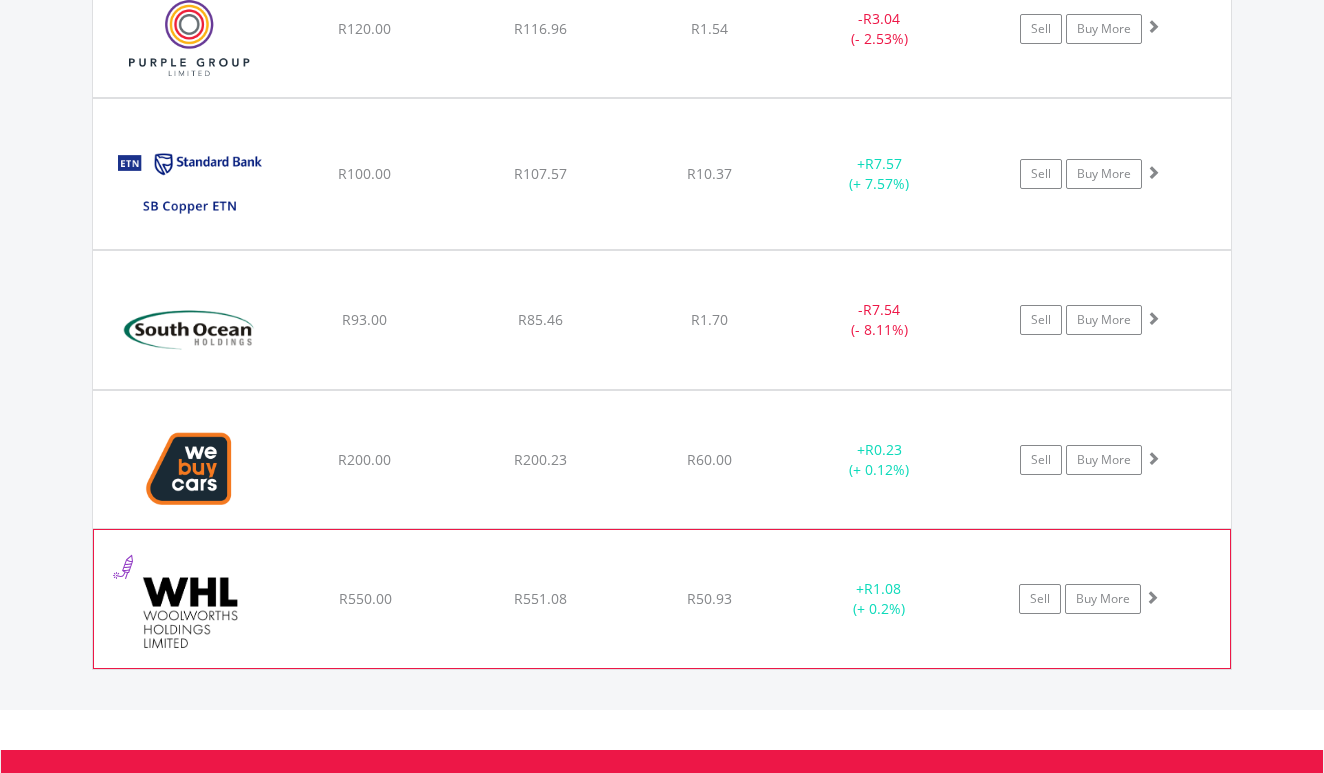 click on "R551.08" at bounding box center (540, -251) 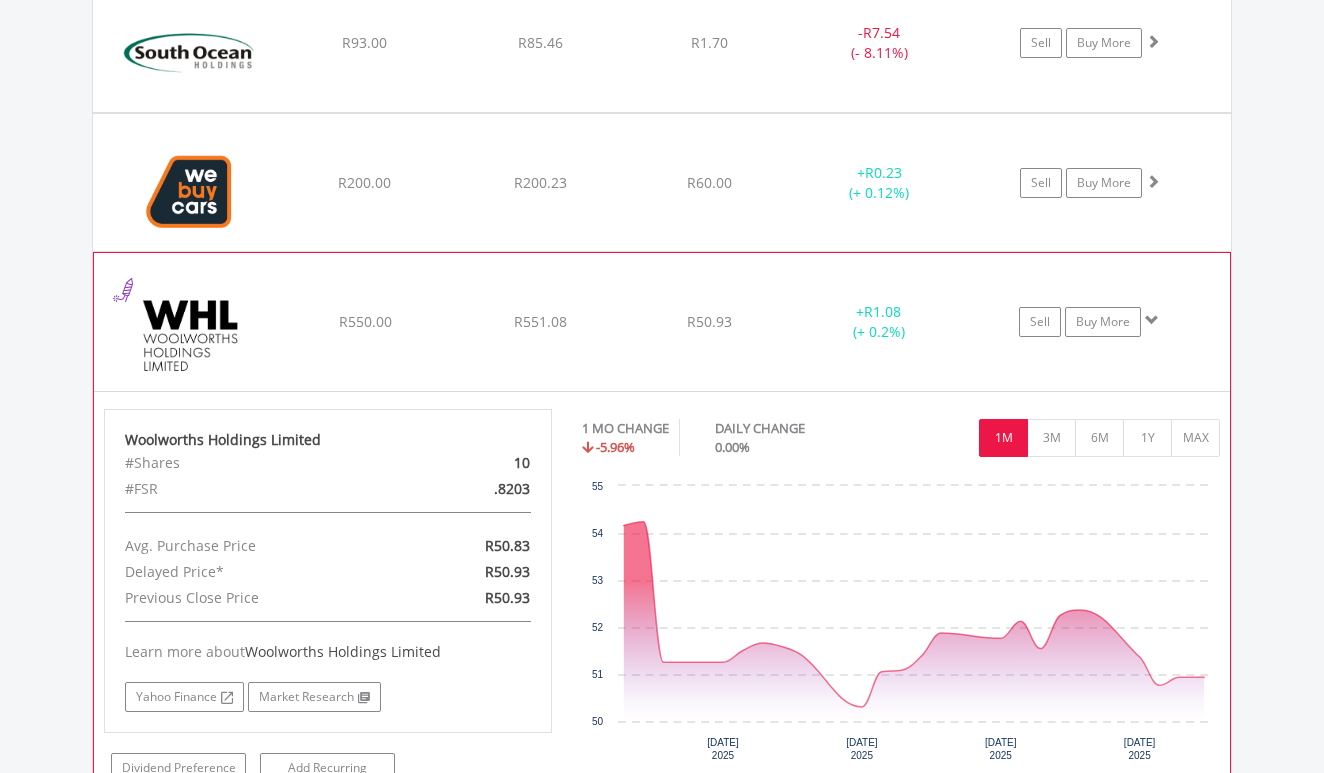 scroll, scrollTop: 2220, scrollLeft: 0, axis: vertical 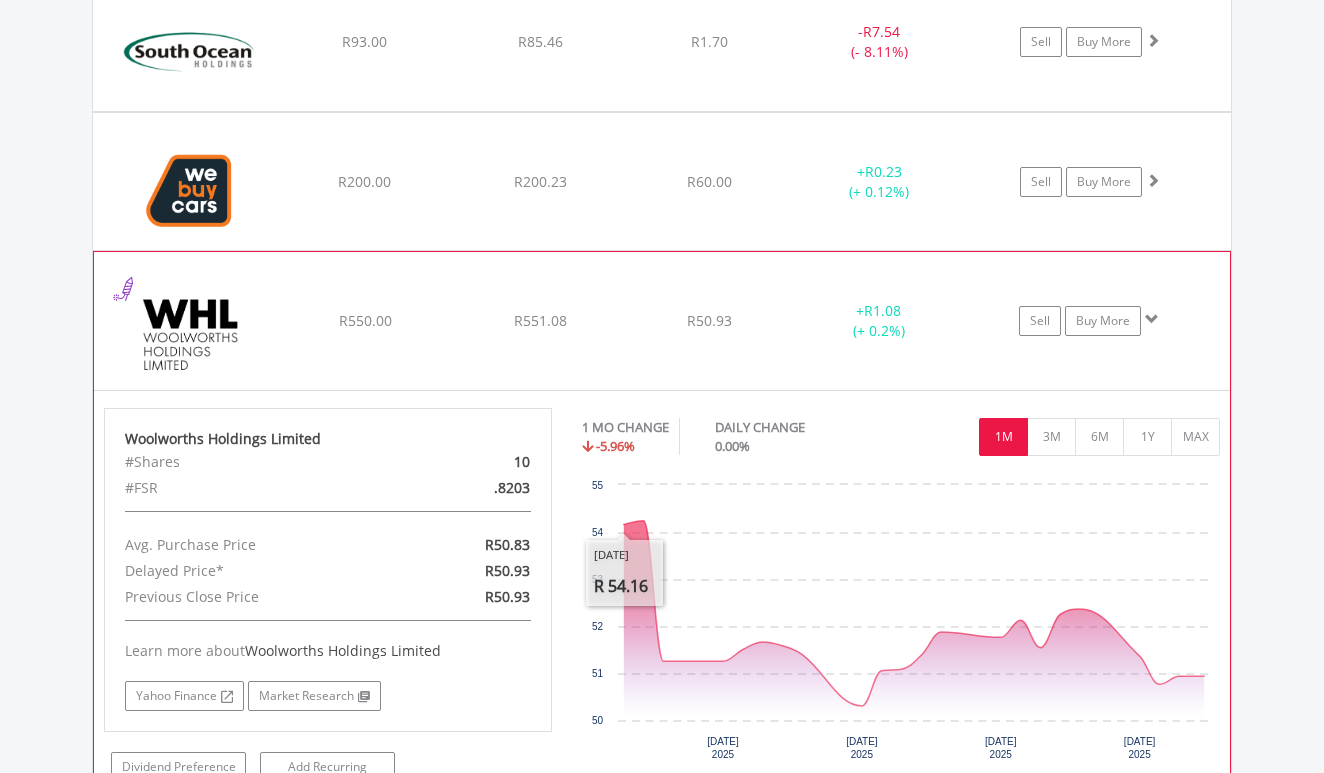 click on "R551.08" at bounding box center (540, -529) 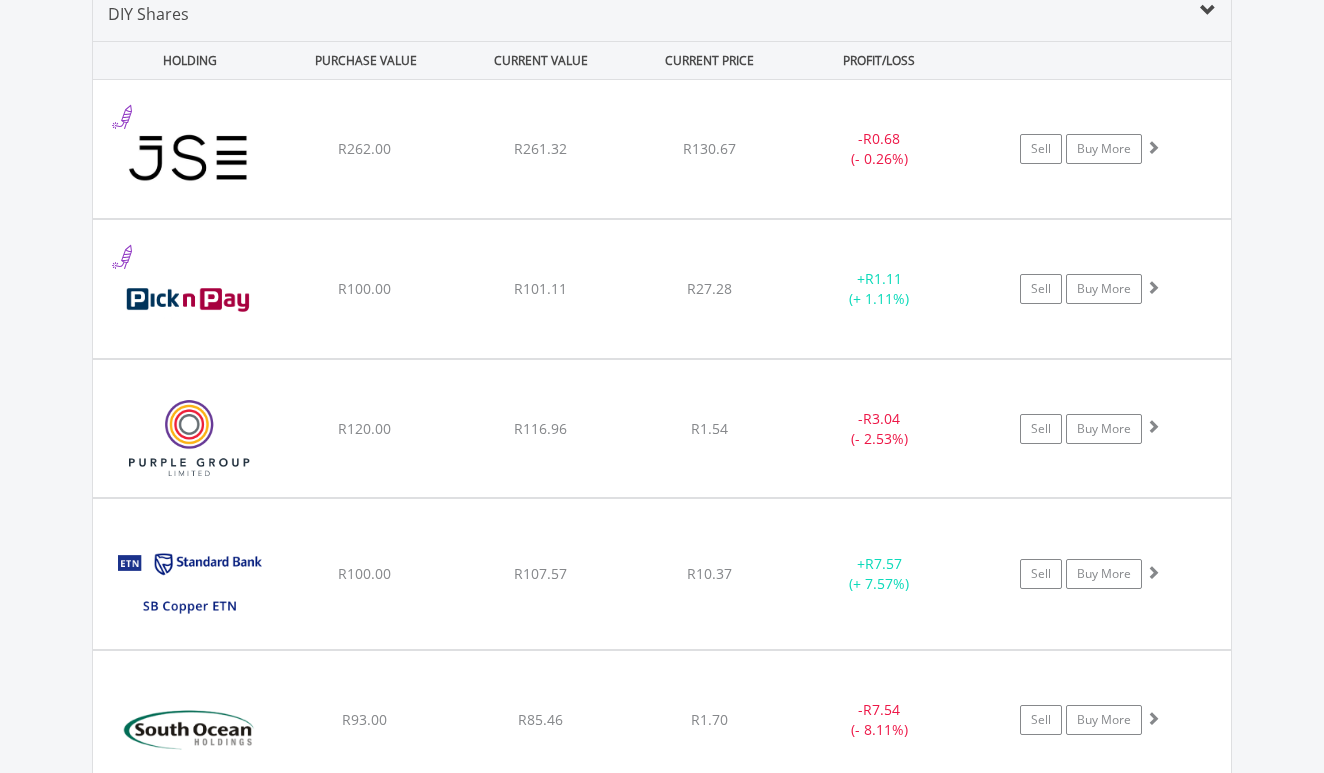 scroll, scrollTop: 1514, scrollLeft: 0, axis: vertical 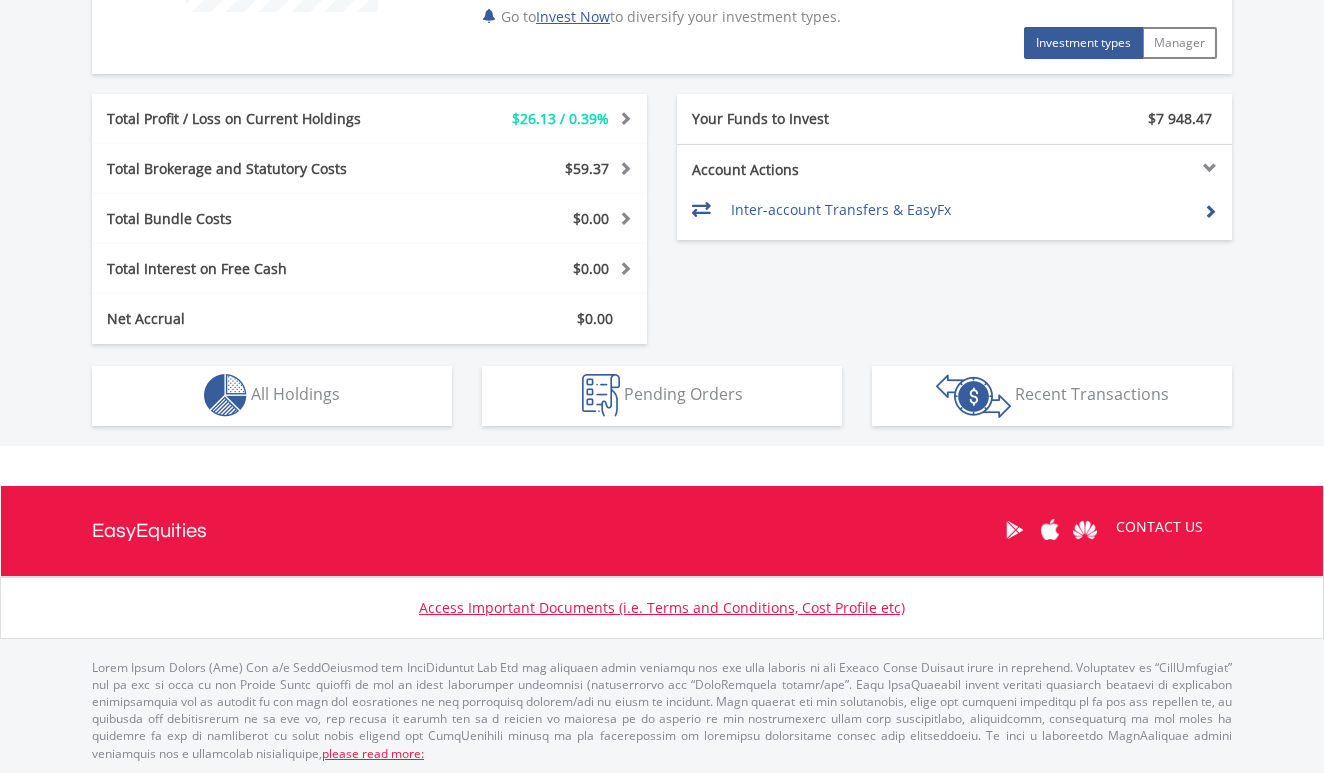 click on "$14 632.60
CURRENT VALUE
Movement on Current Holdings:
$26.13
Profit & Loss Value
+ 0.39%
Profit & Loss
﻿
Investment Types" at bounding box center (662, 54) 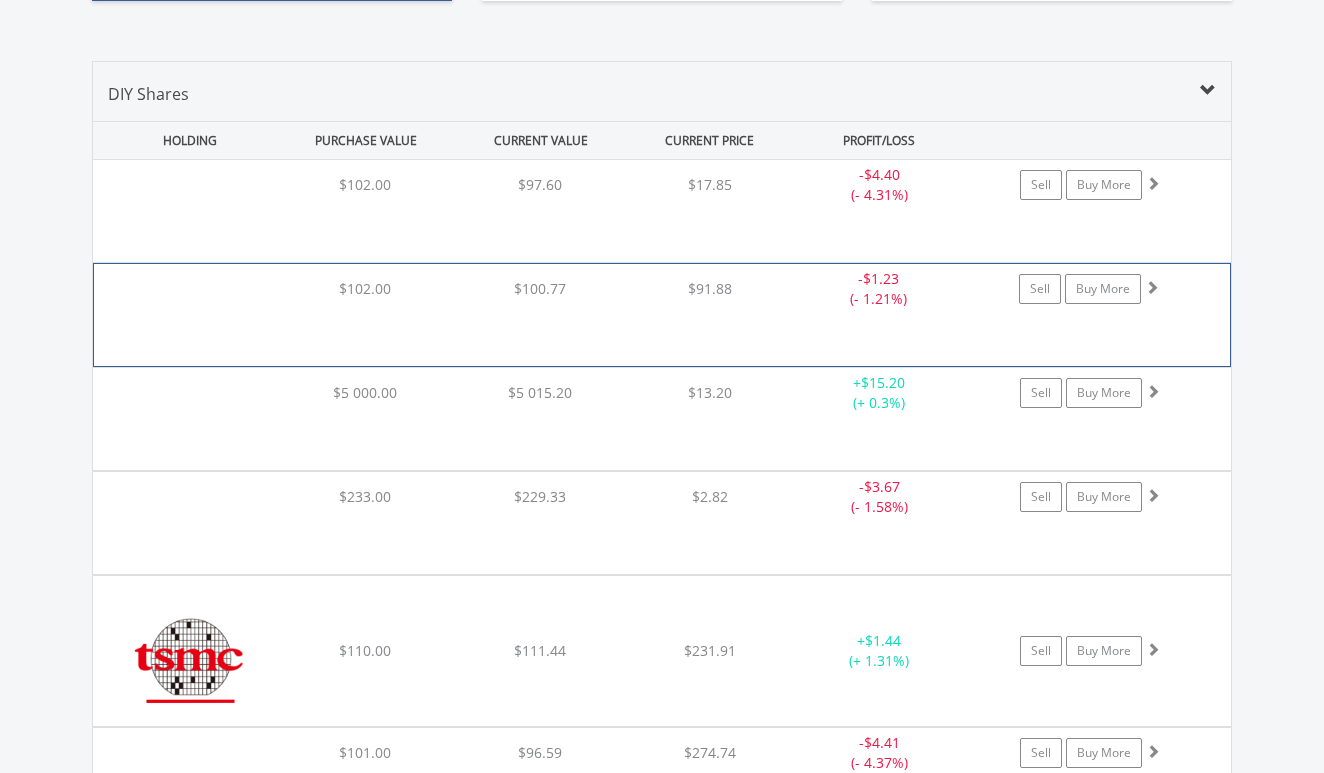 scroll, scrollTop: 1403, scrollLeft: 0, axis: vertical 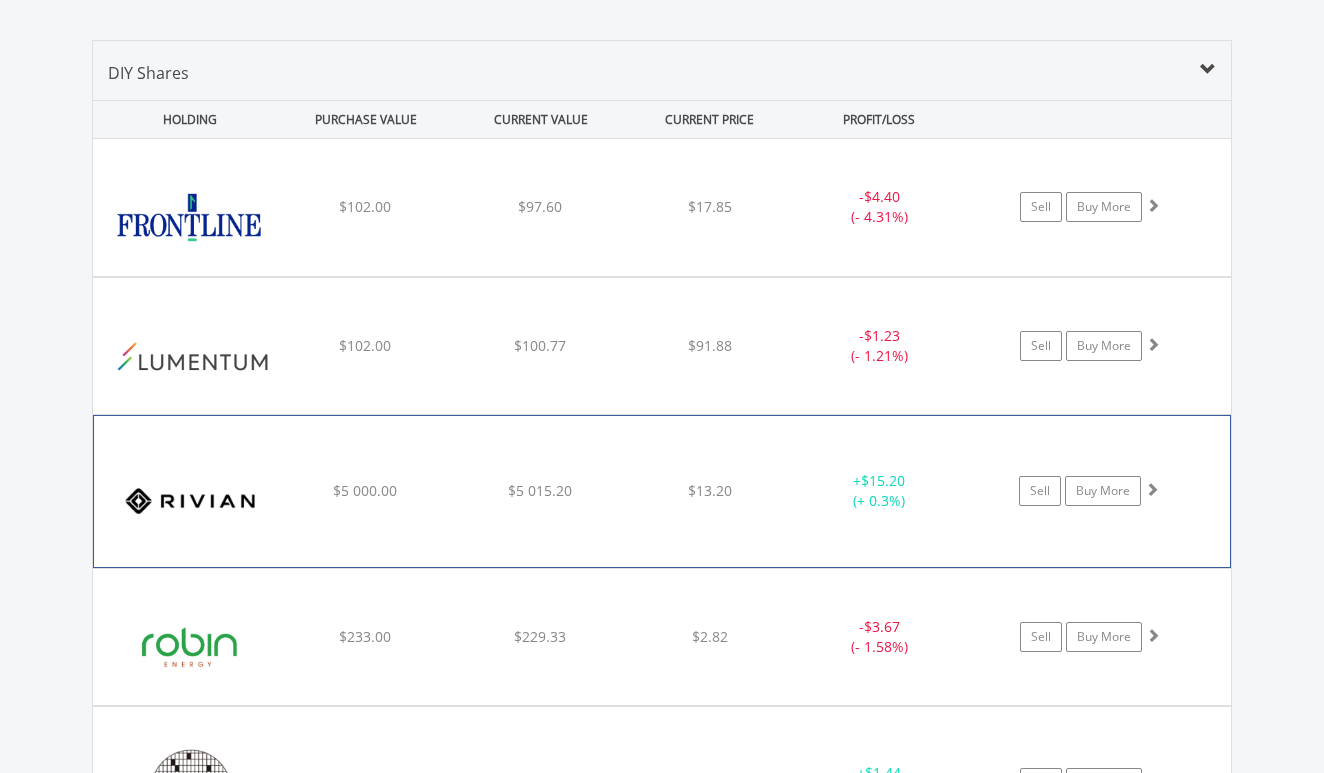 click on "﻿
Rivian Automotive Inc
$5 000.00
$5 015.20
$13.20
+  $15.20 (+ 0.3%)
Sell
Buy More" at bounding box center [662, 207] 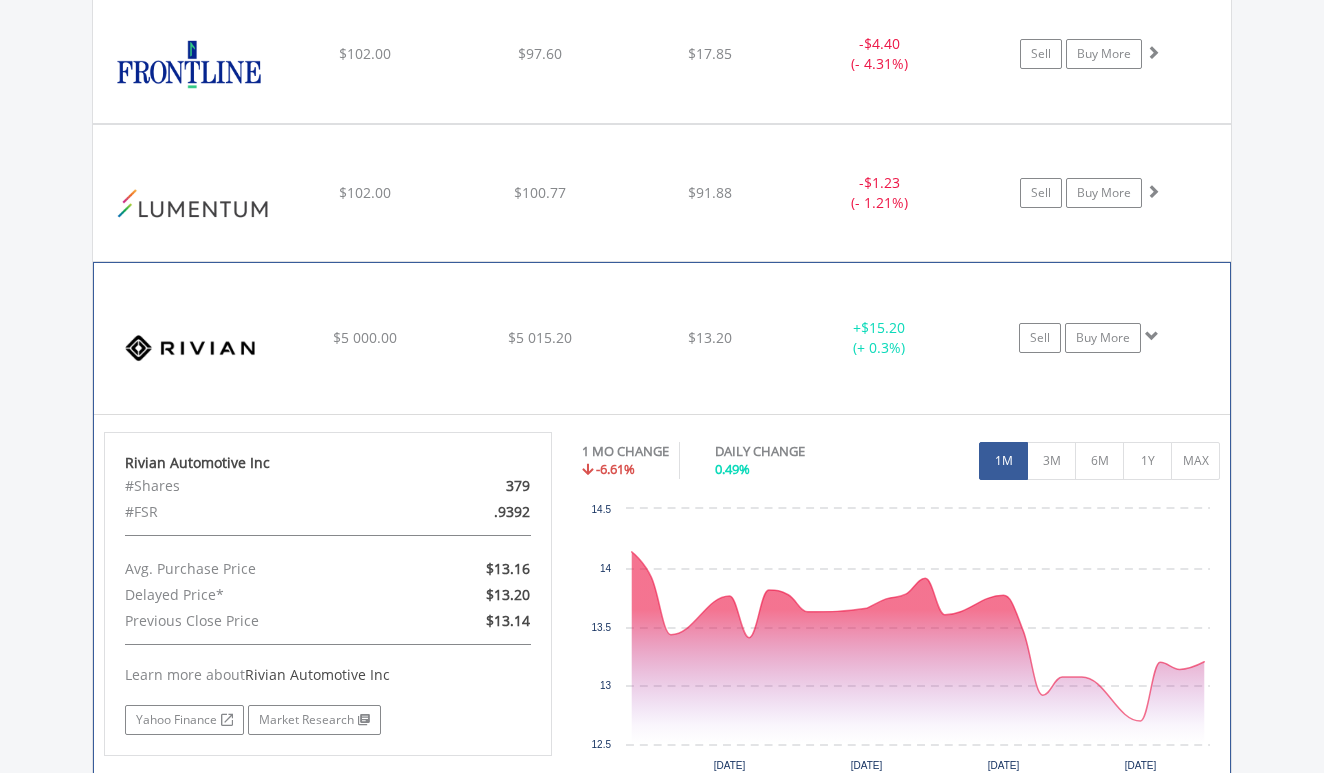 scroll, scrollTop: 1556, scrollLeft: 0, axis: vertical 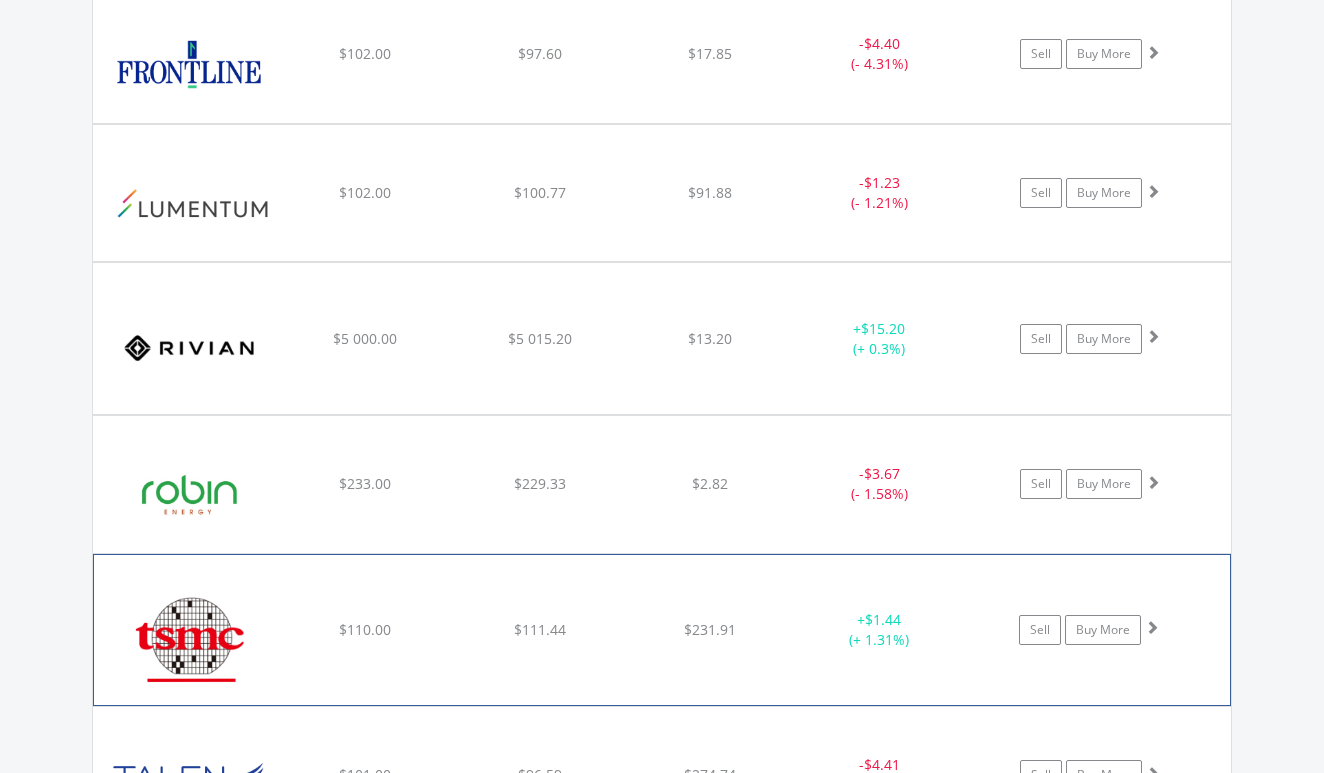 click on "﻿
Taiwan Semiconductor Manufacturing Co Ltd
$110.00
$111.44
$231.91
+  $1.44 (+ 1.31%)
Sell
Buy More" at bounding box center [662, 54] 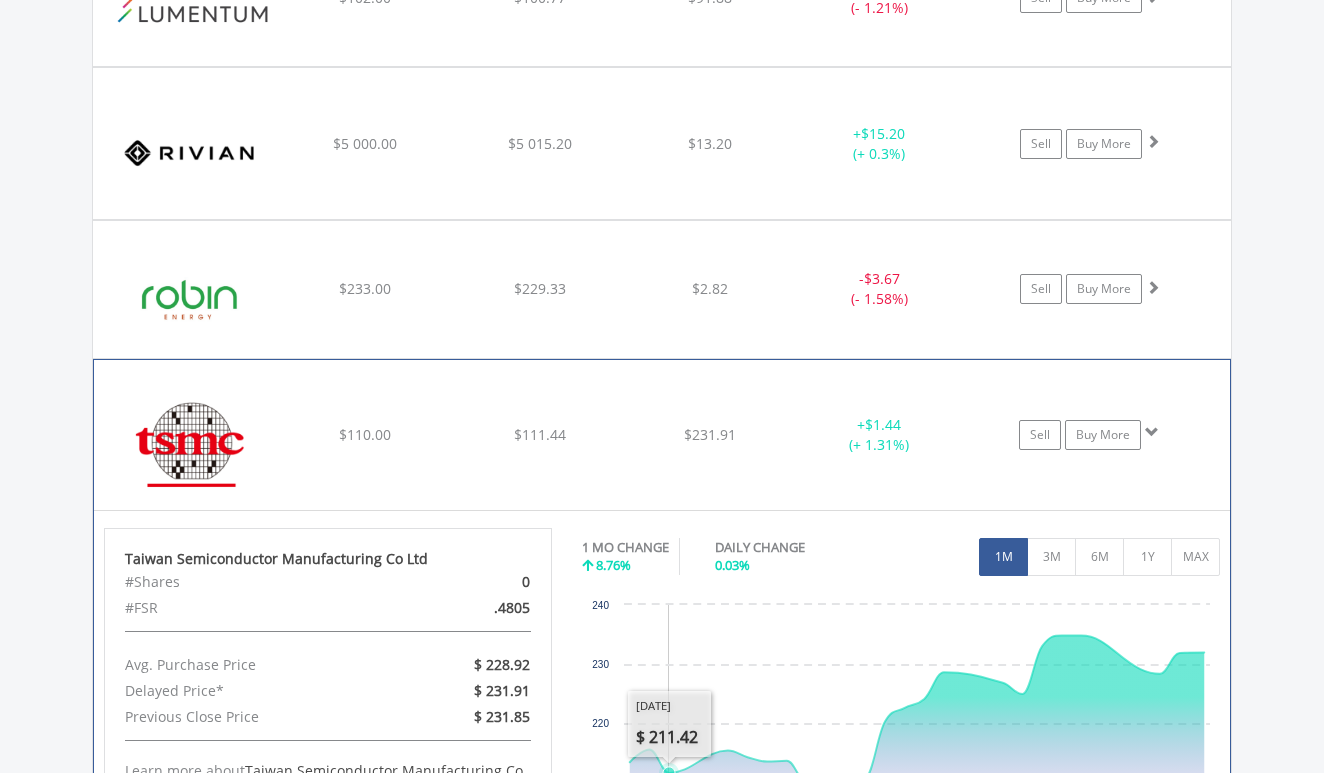 scroll, scrollTop: 1747, scrollLeft: 0, axis: vertical 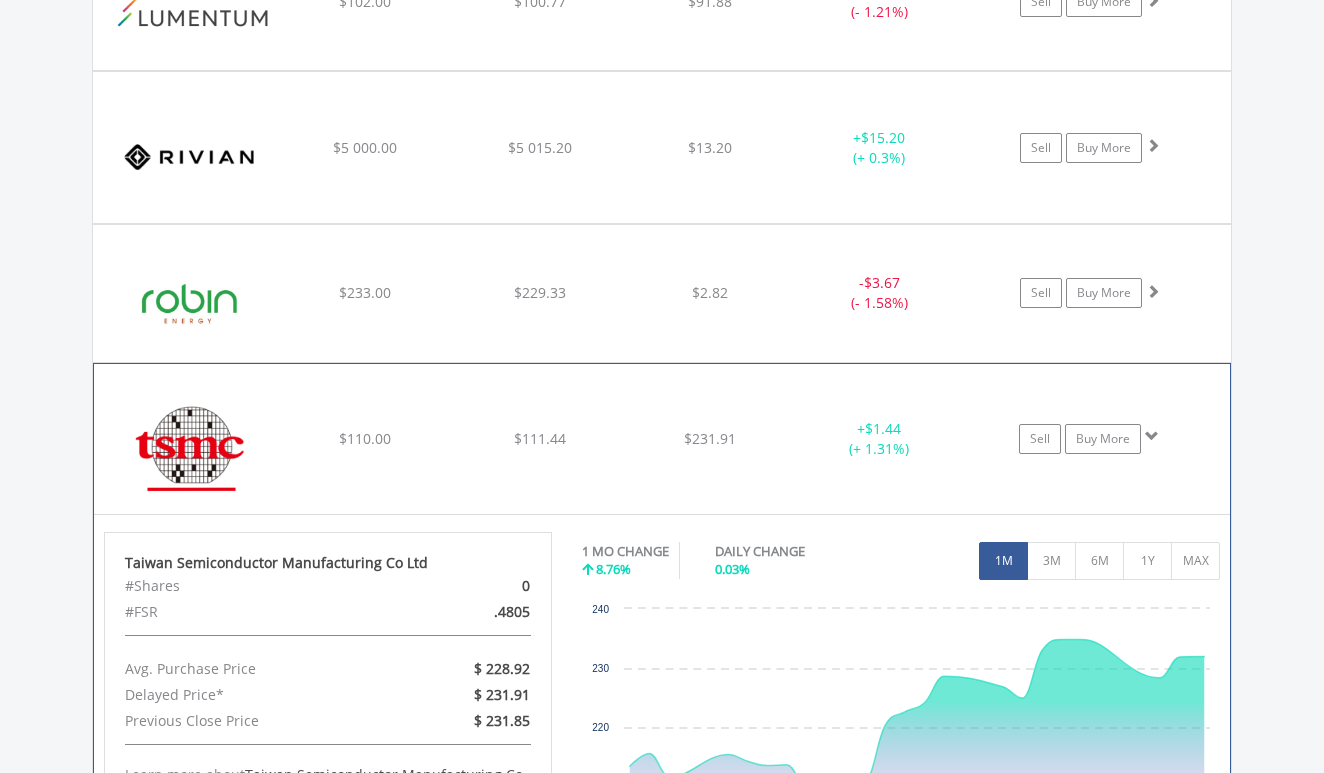 click on "﻿
Taiwan Semiconductor Manufacturing Co Ltd
$110.00
$111.44
$231.91
+  $1.44 (+ 1.31%)
Sell
Buy More" at bounding box center (662, -137) 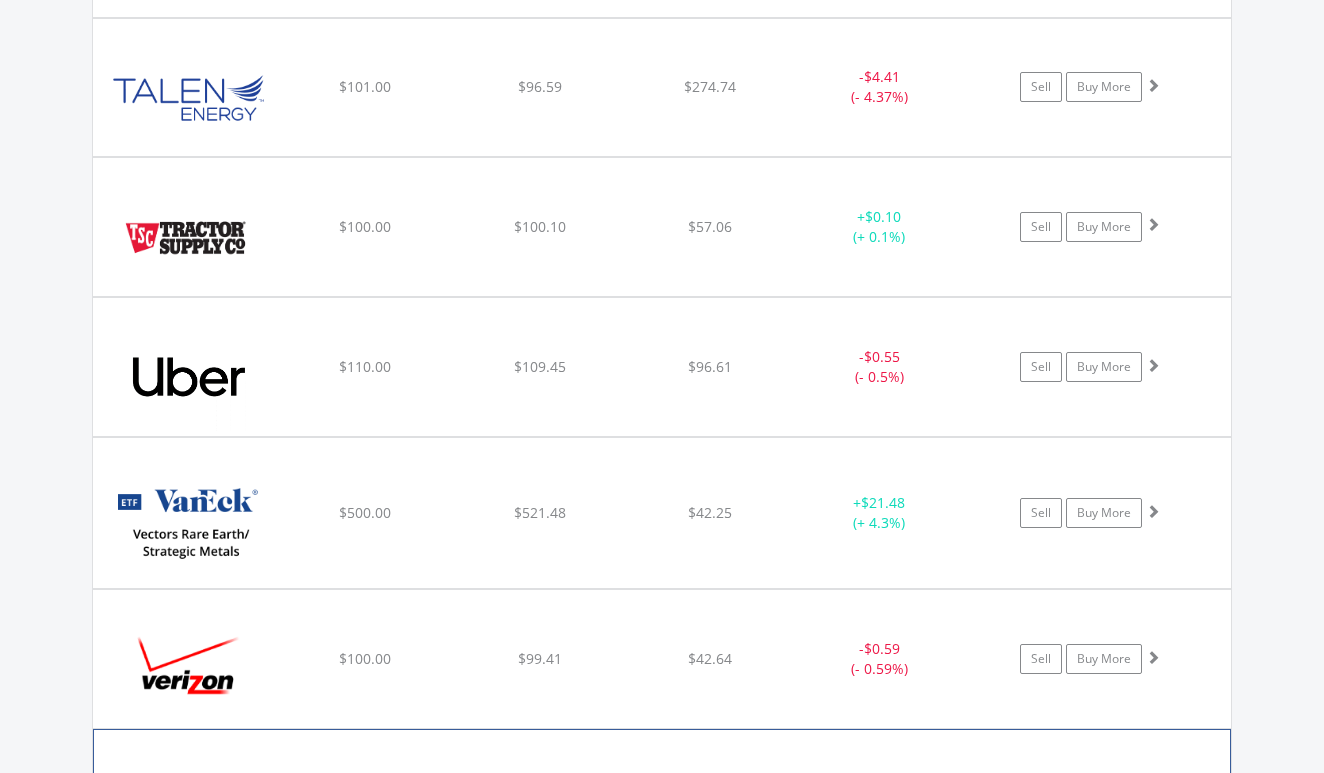 scroll, scrollTop: 2248, scrollLeft: 0, axis: vertical 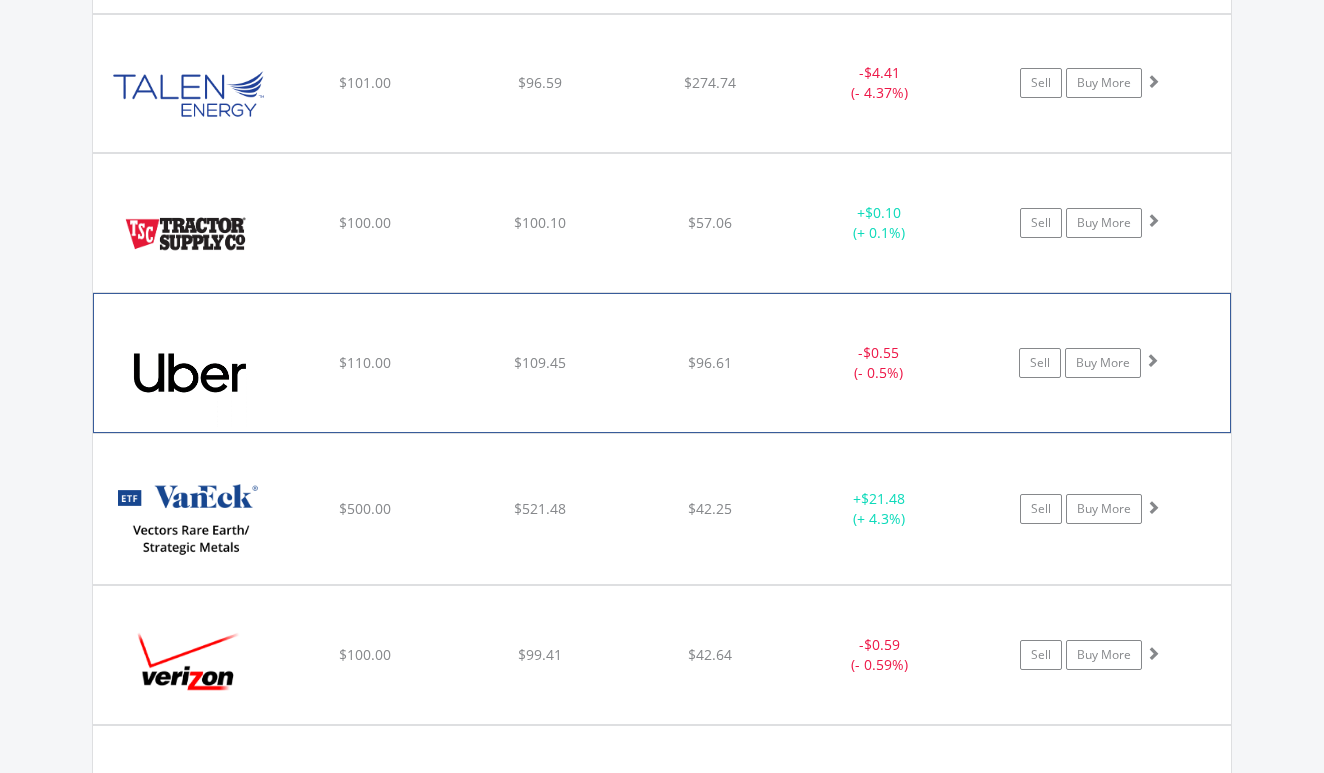 click on "﻿
Uber Technologies Inc
$110.00
$109.45
$96.61
-  $0.55 (- 0.5%)
Sell
Buy More" at bounding box center (662, -638) 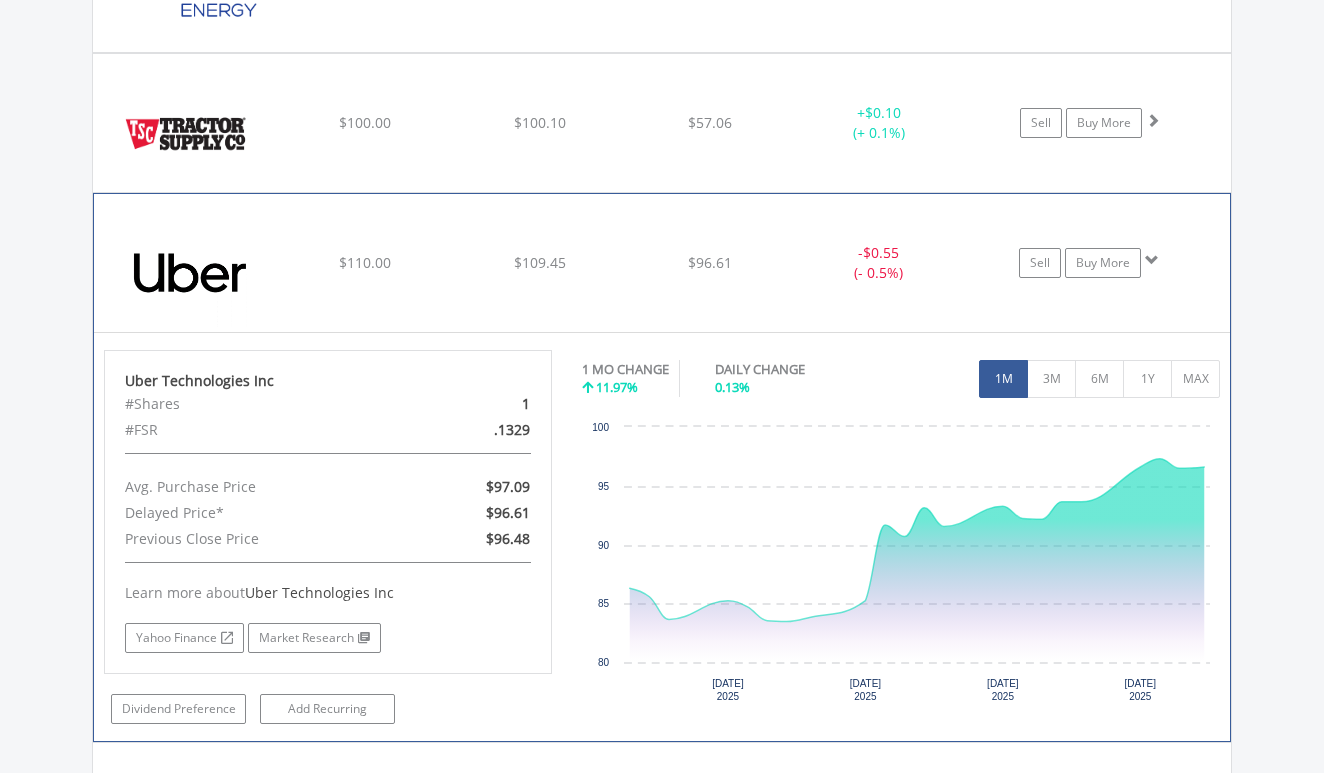 scroll, scrollTop: 2388, scrollLeft: 0, axis: vertical 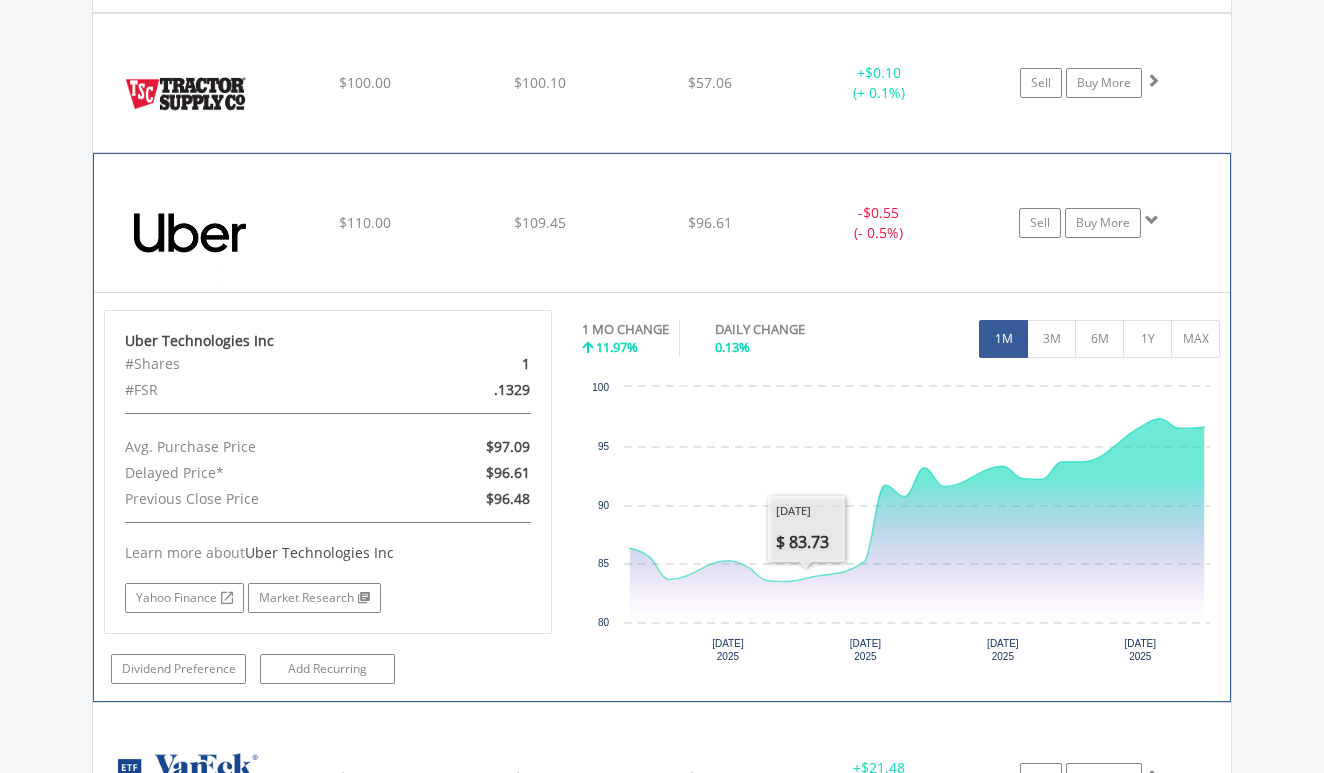 click on "﻿
Uber Technologies Inc
$110.00
$109.45
$96.61
-  $0.55 (- 0.5%)
Sell
Buy More" at bounding box center (662, -778) 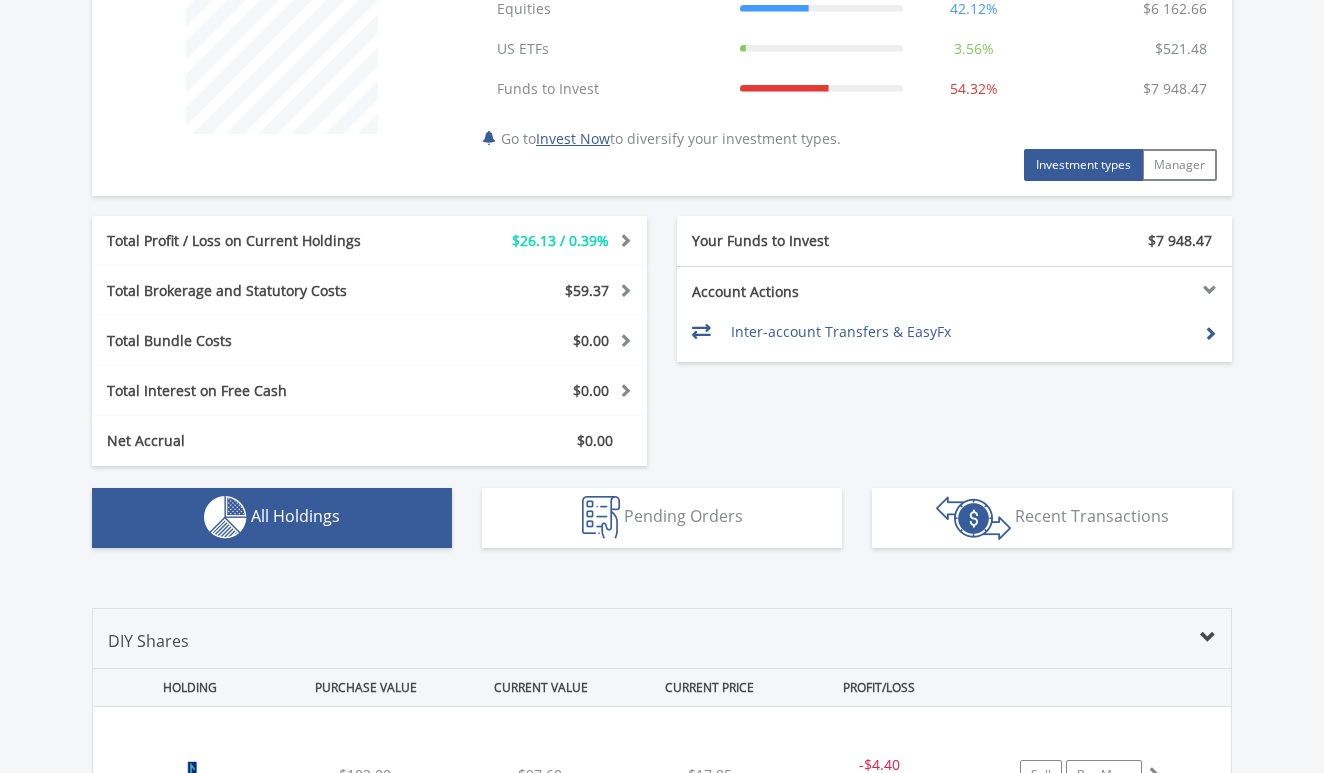 scroll, scrollTop: 806, scrollLeft: 0, axis: vertical 